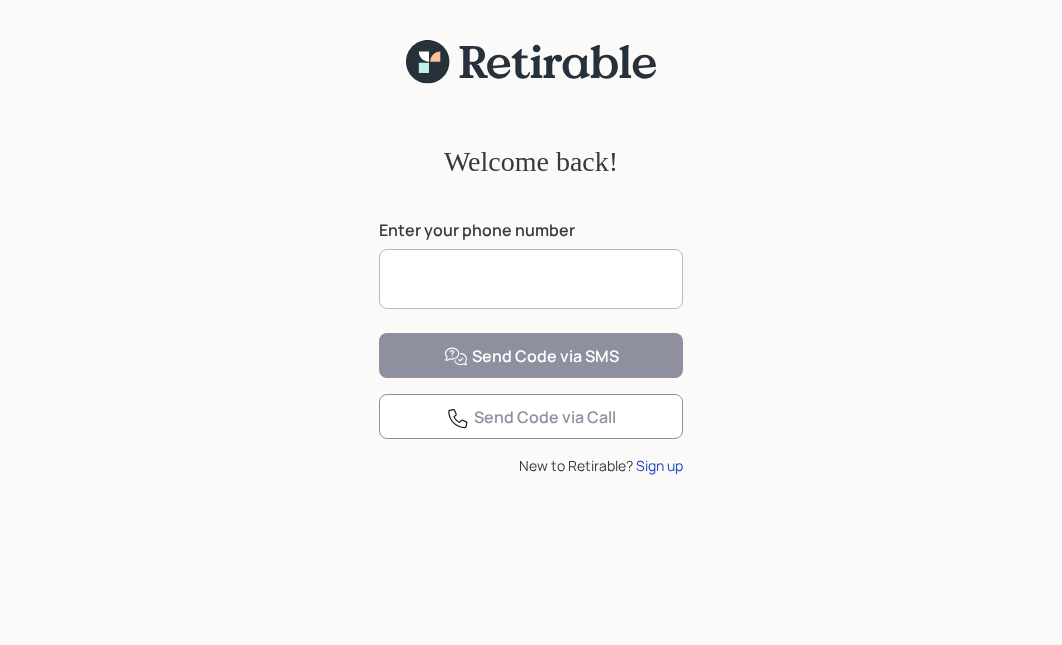 scroll, scrollTop: 0, scrollLeft: 0, axis: both 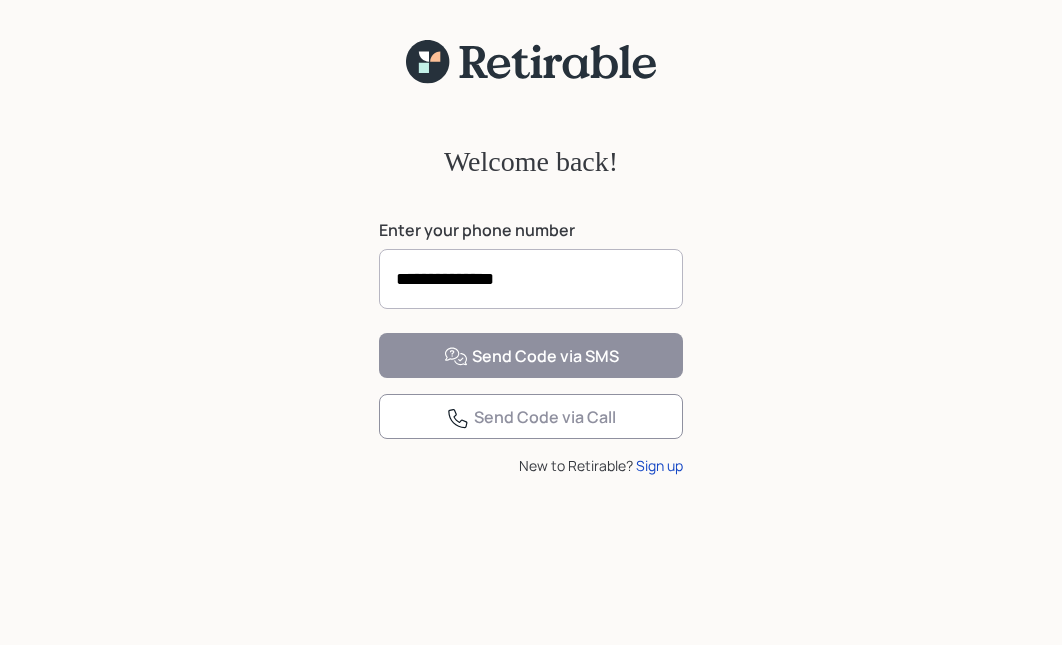 type on "**********" 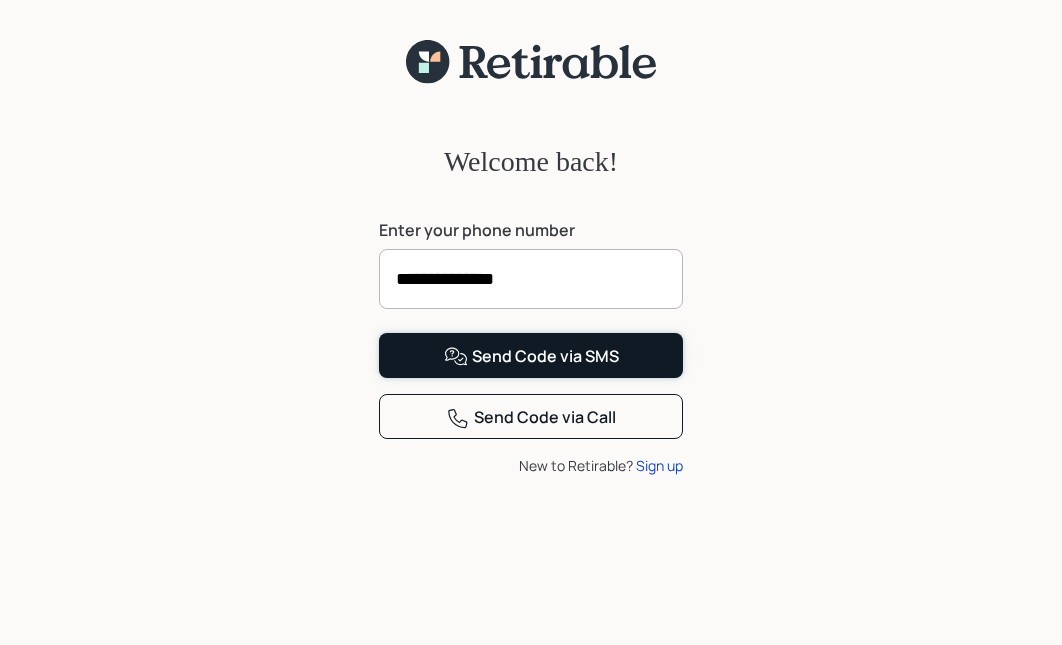 click on "Send Code via SMS" at bounding box center (531, 357) 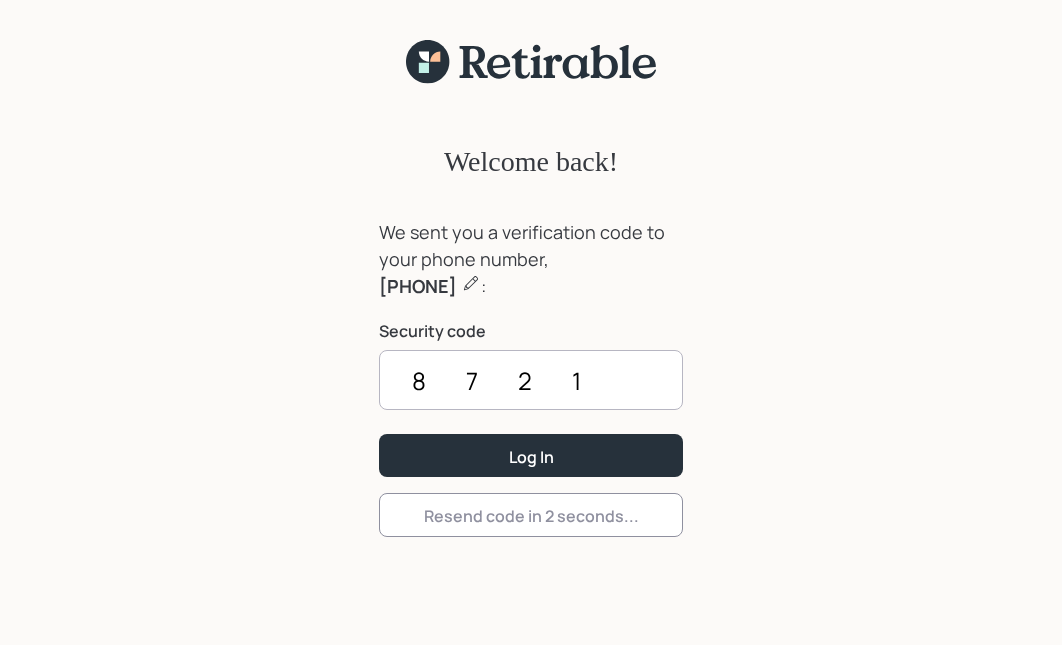 type on "8721" 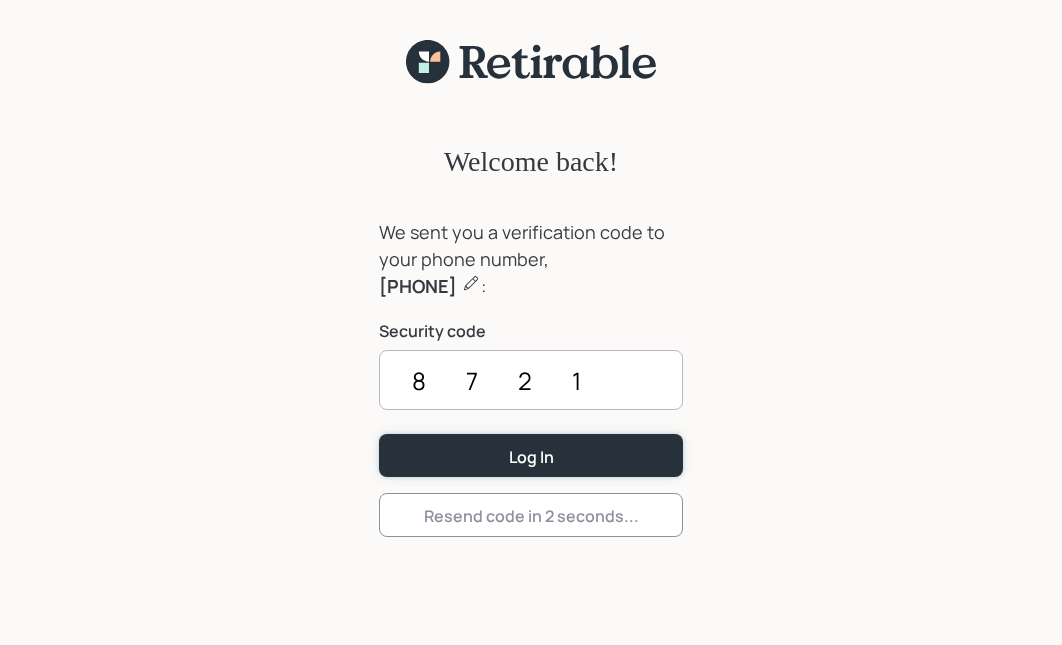 click on "Log In" at bounding box center (531, 455) 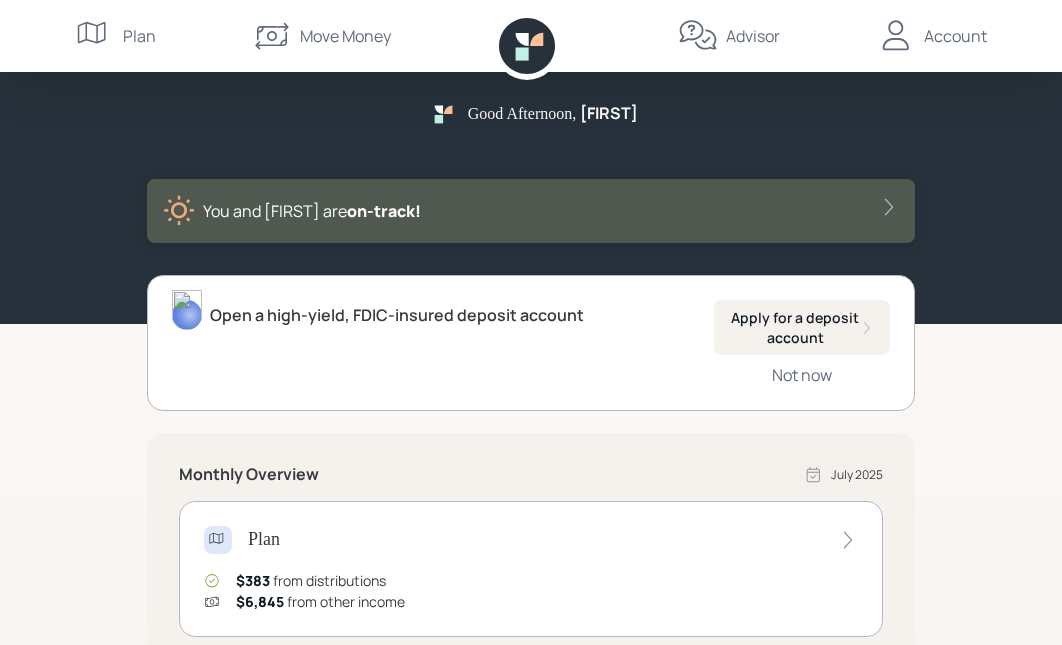 scroll, scrollTop: 0, scrollLeft: 0, axis: both 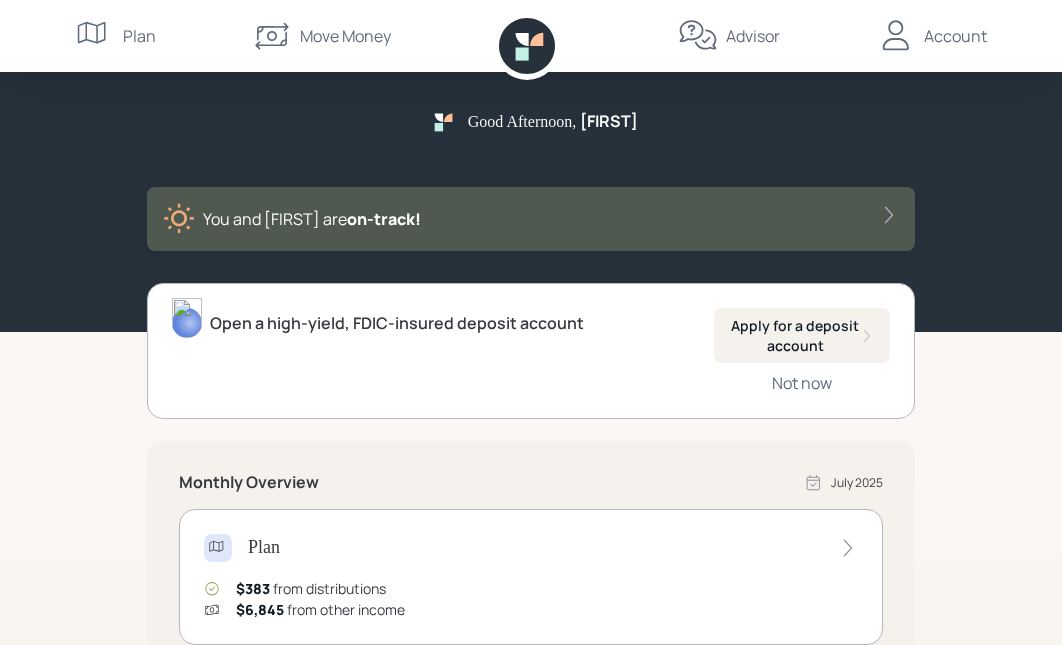 click on "Account" at bounding box center (955, 36) 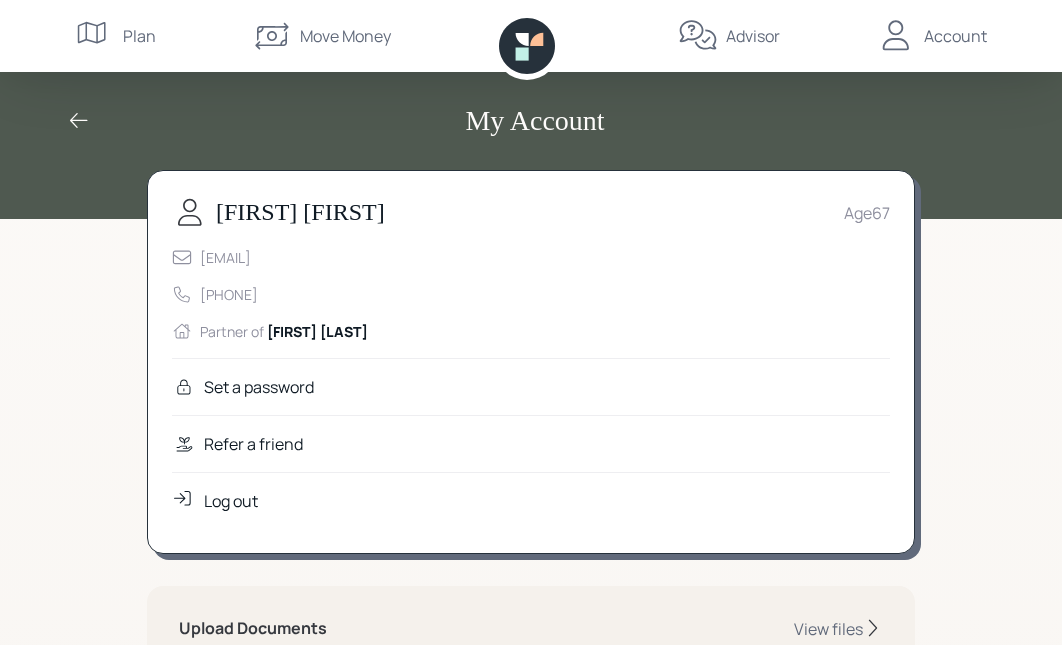 click on "Log out" at bounding box center [259, 387] 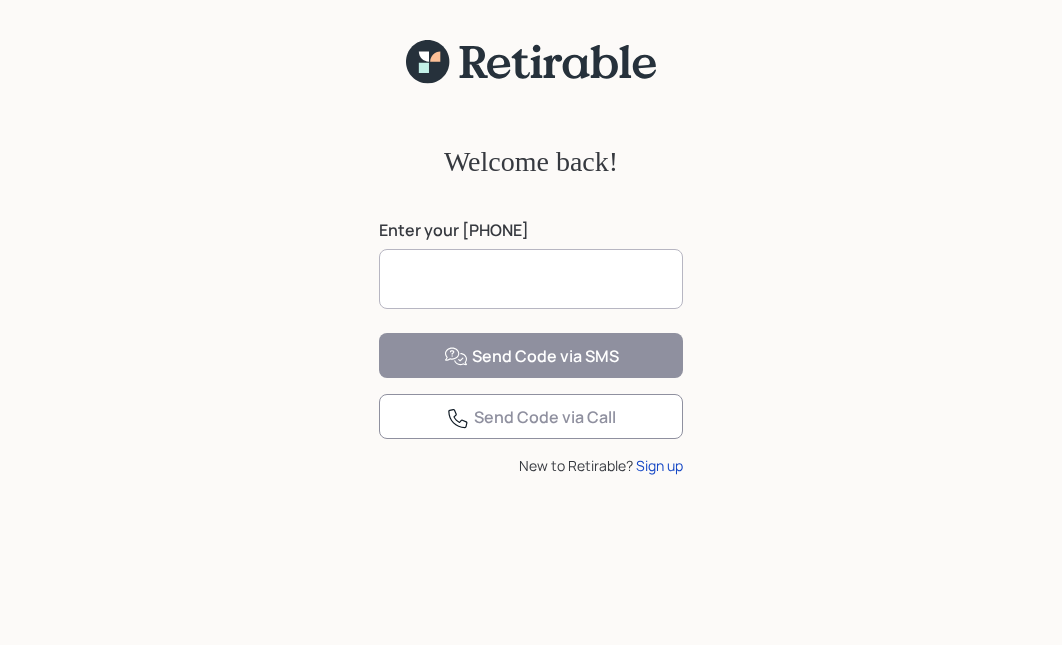 scroll, scrollTop: 0, scrollLeft: 0, axis: both 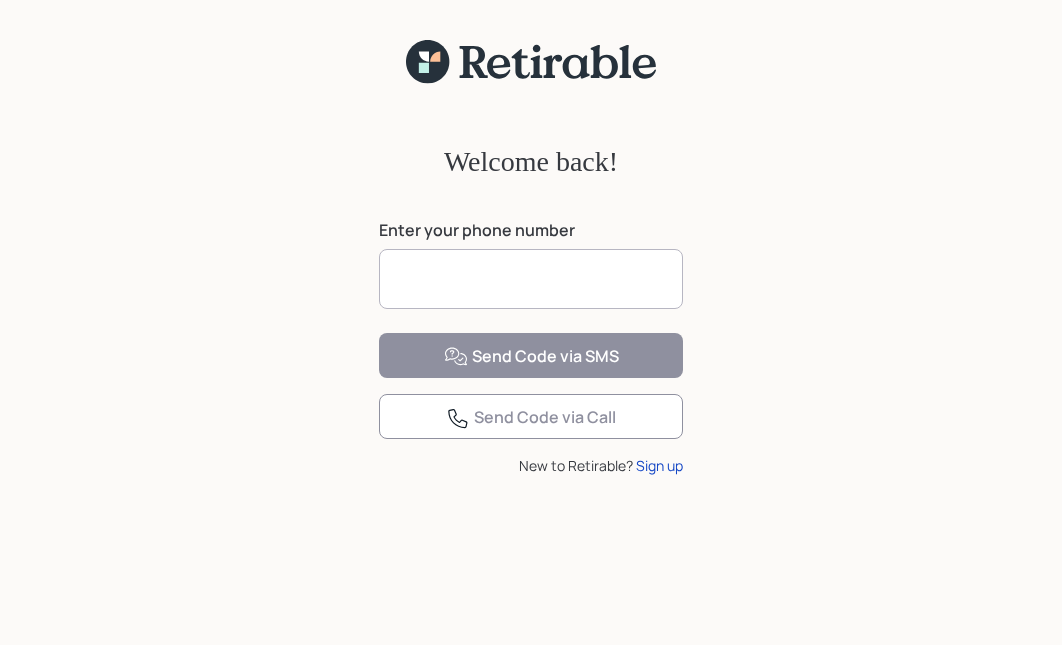 click at bounding box center (531, 279) 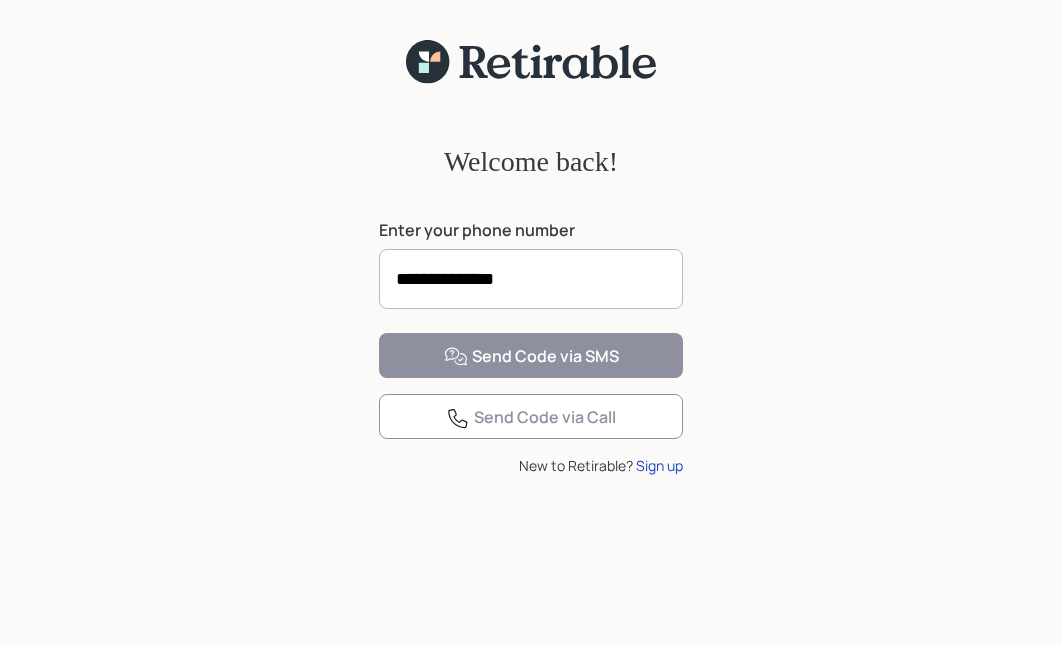 type on "**********" 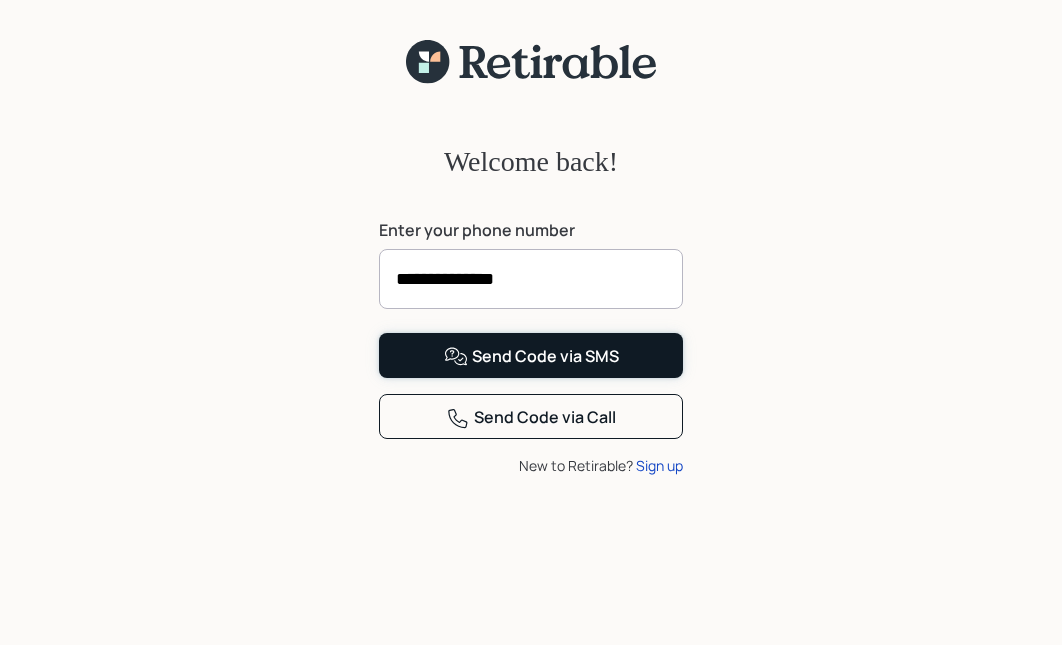 click on "Send Code via SMS" at bounding box center [531, 355] 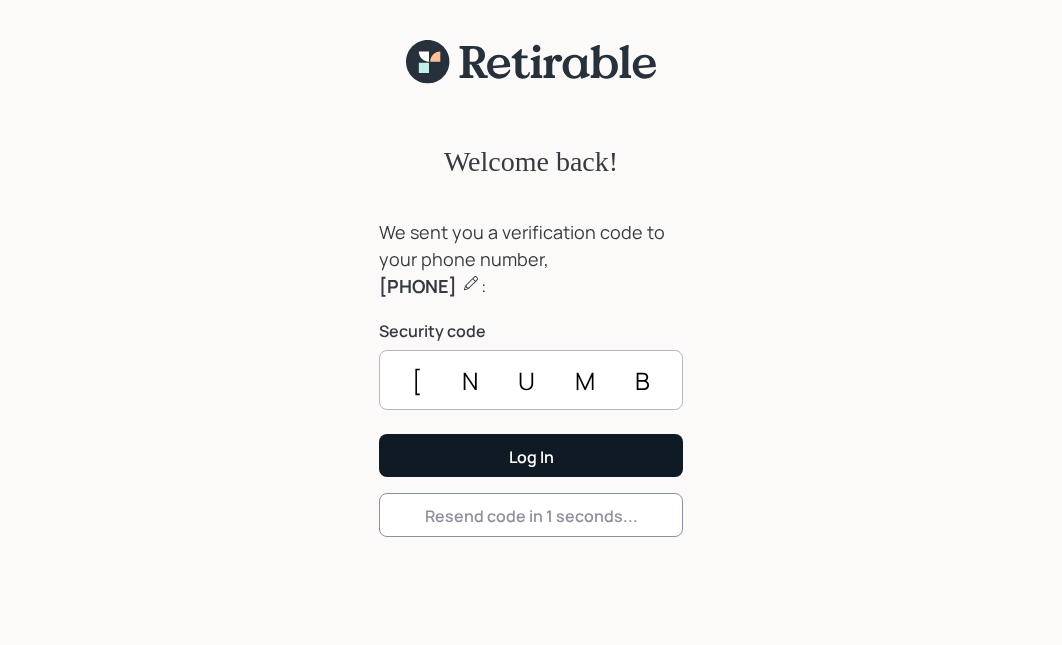 type on "9585" 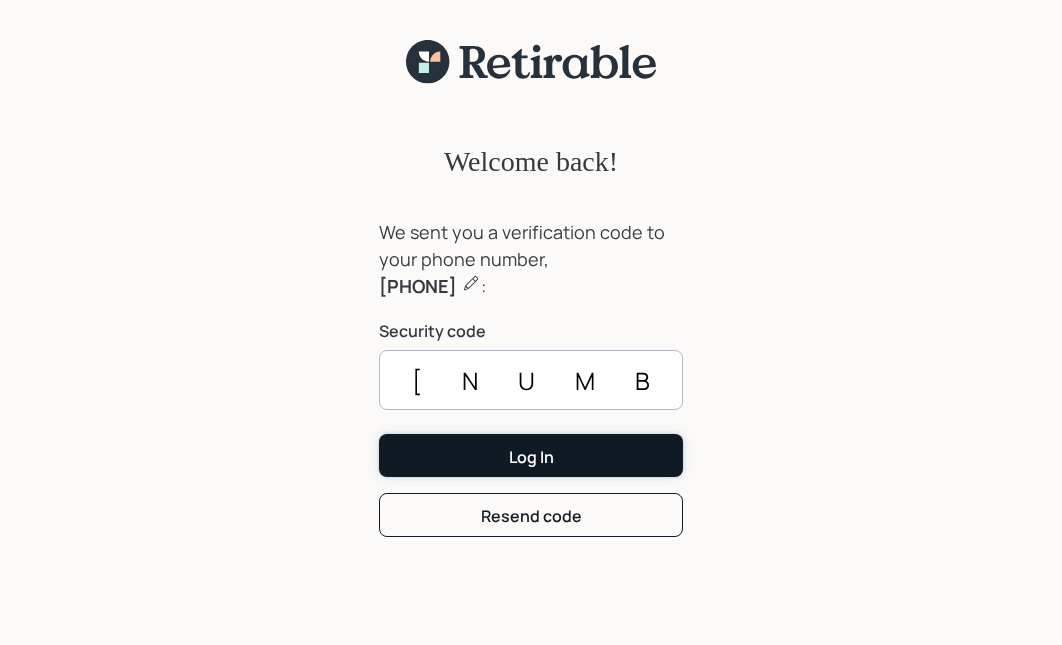 click on "Log In" at bounding box center (531, 455) 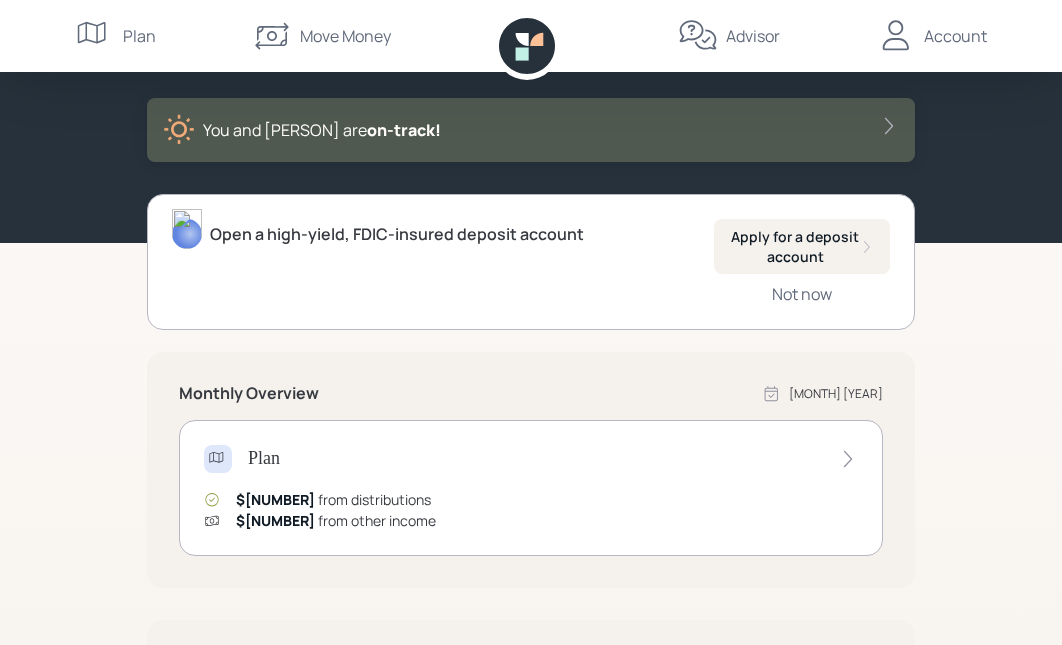 scroll, scrollTop: 56, scrollLeft: 0, axis: vertical 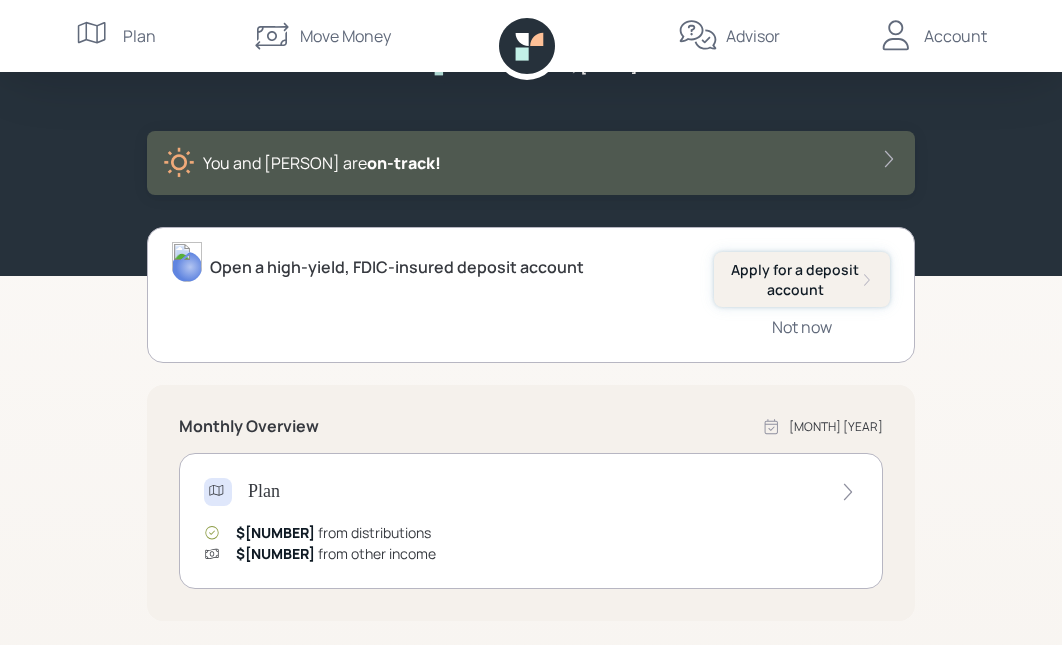 click at bounding box center [867, 280] 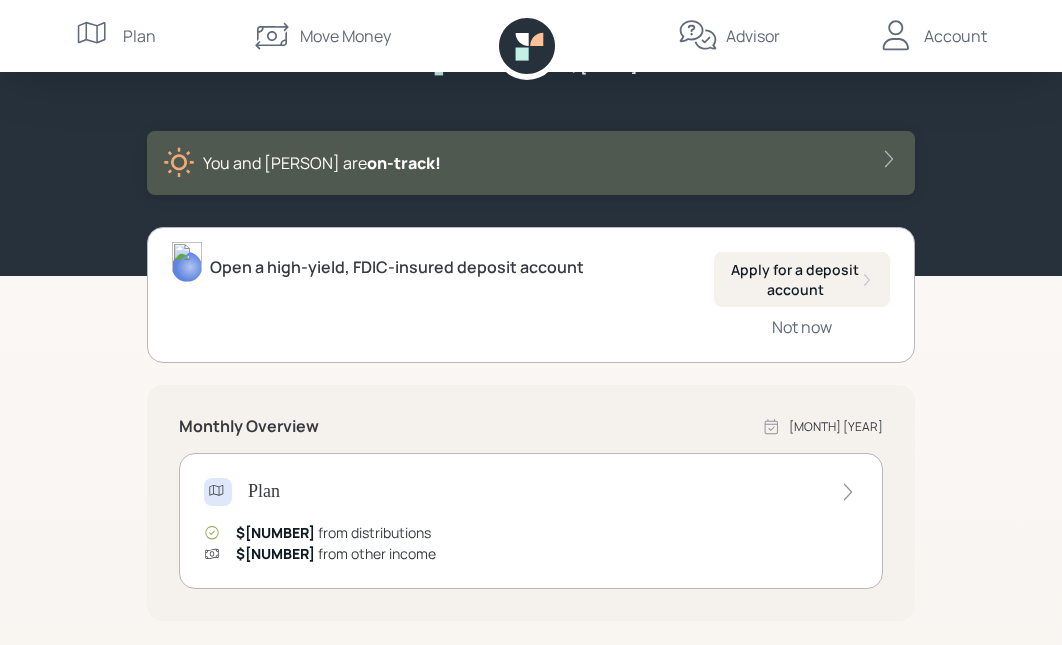 scroll, scrollTop: 0, scrollLeft: 0, axis: both 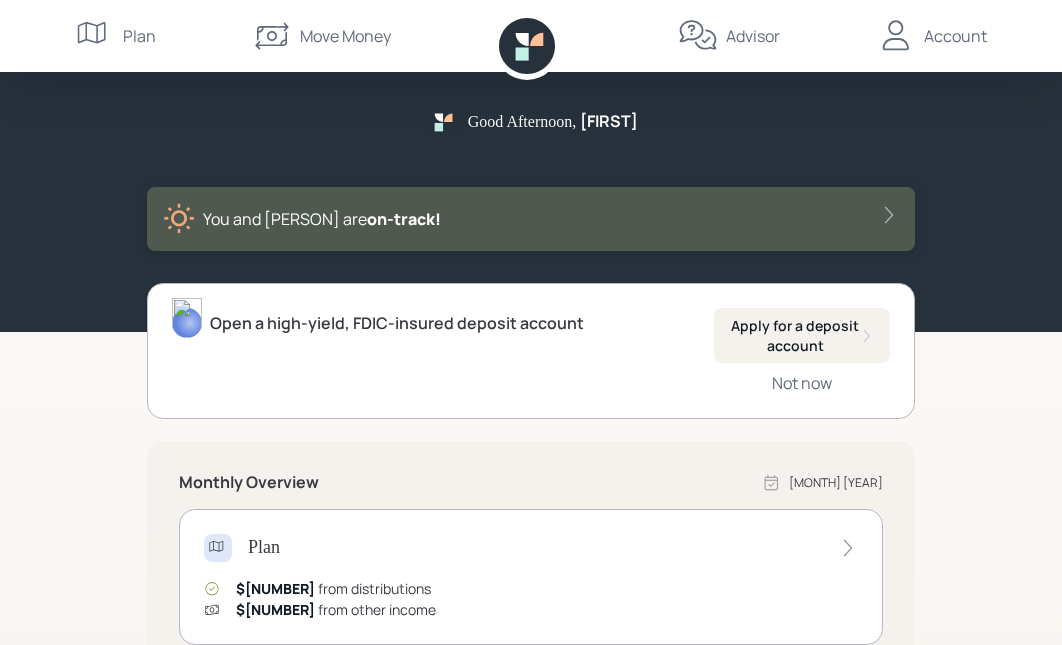 click on "Account" at bounding box center (955, 36) 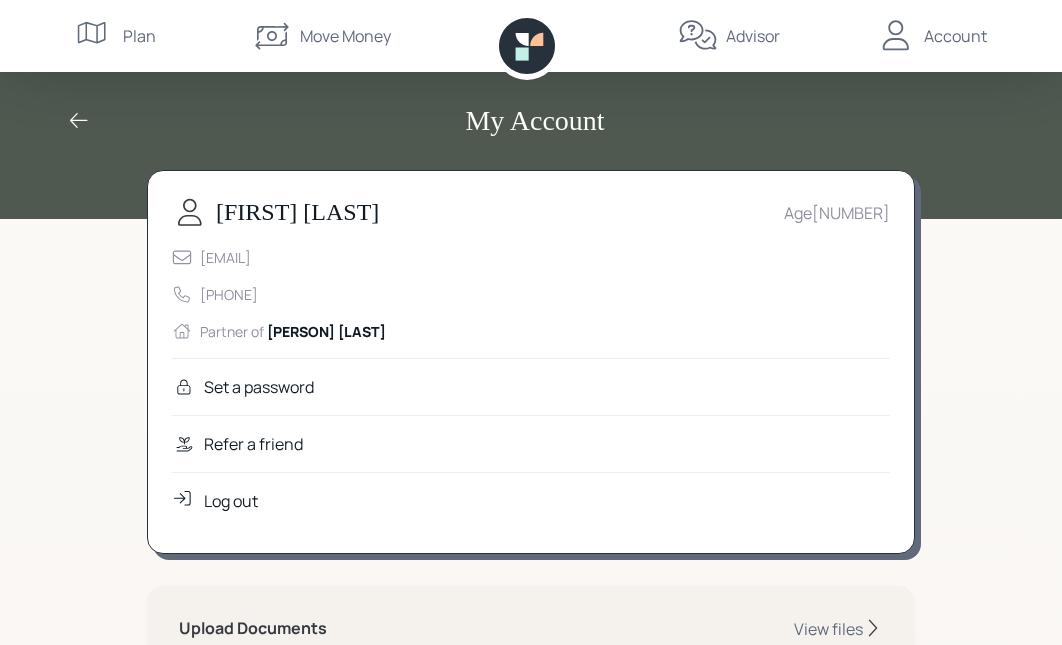click on "Advisor" at bounding box center (753, 36) 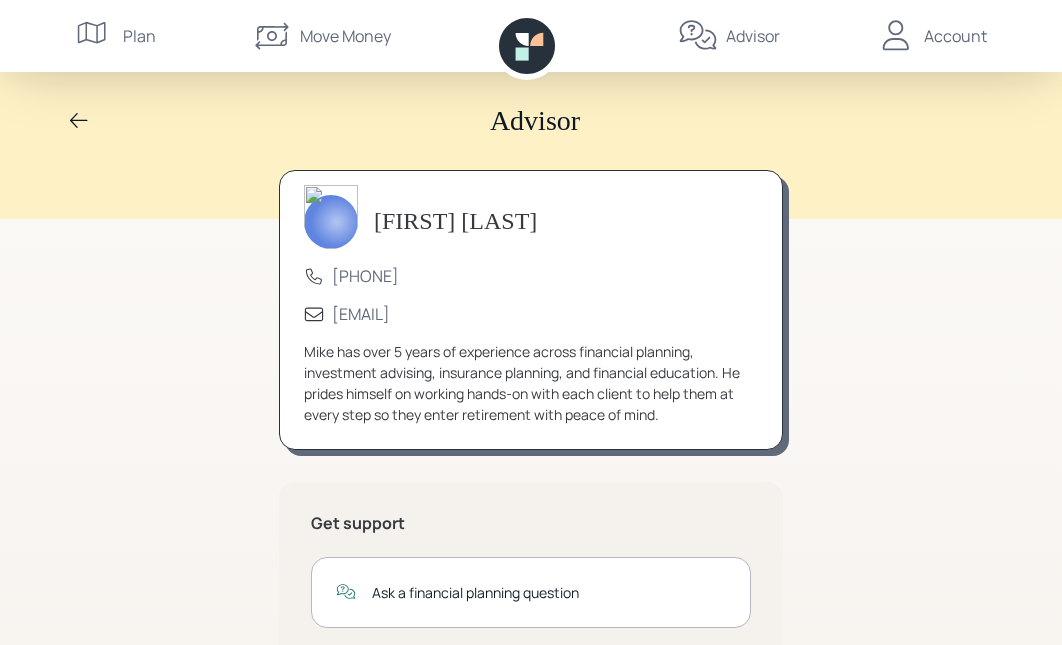 click on "Move Money" at bounding box center [345, 36] 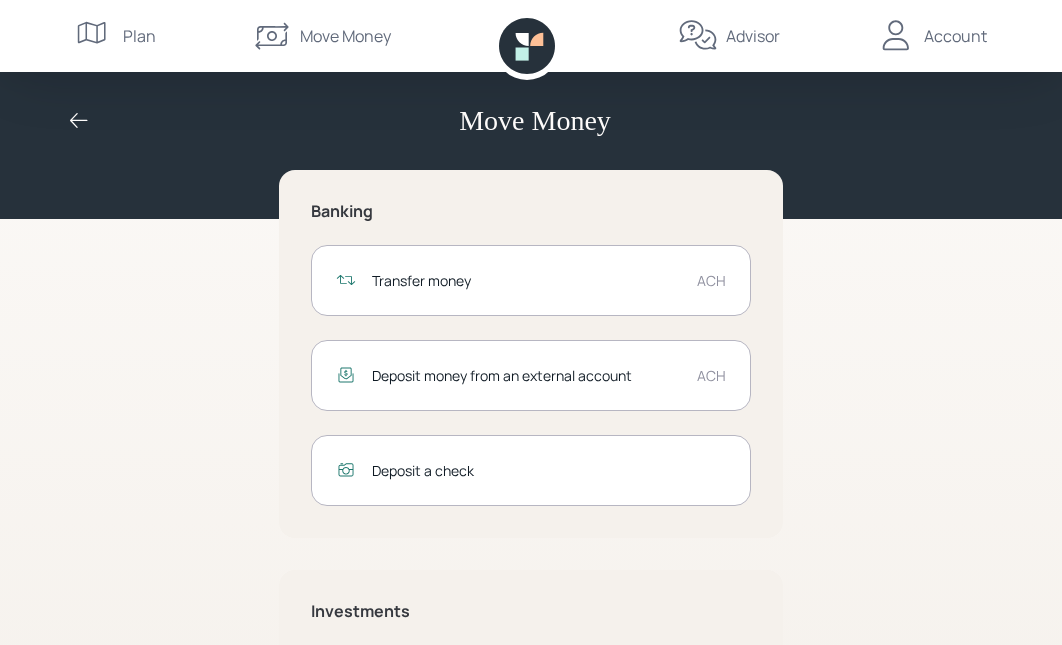click on "Plan" at bounding box center (139, 36) 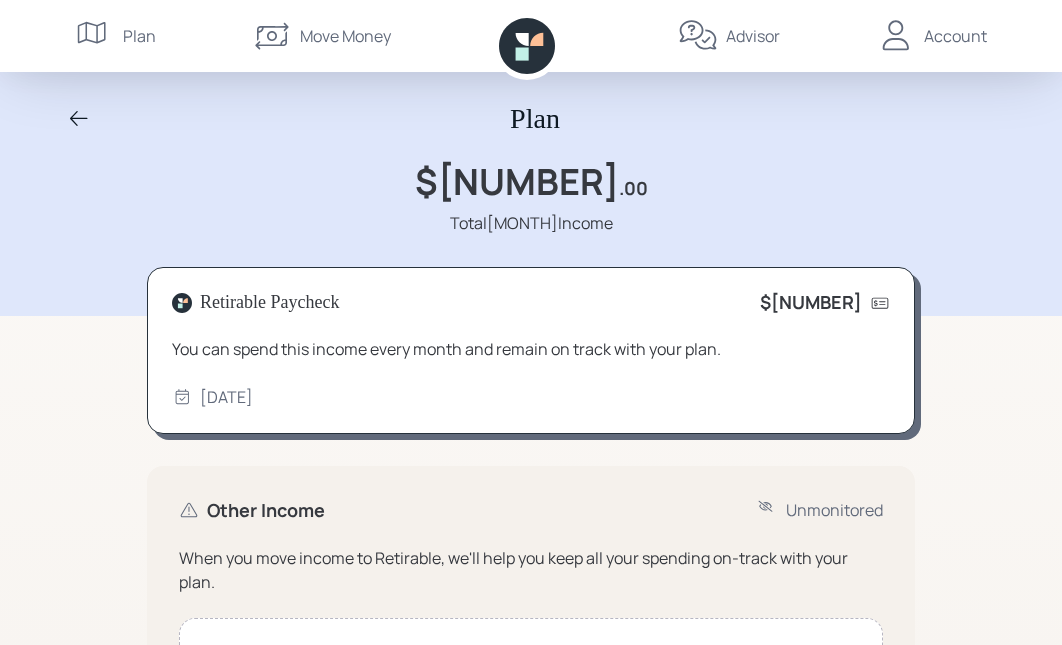 scroll, scrollTop: 0, scrollLeft: 0, axis: both 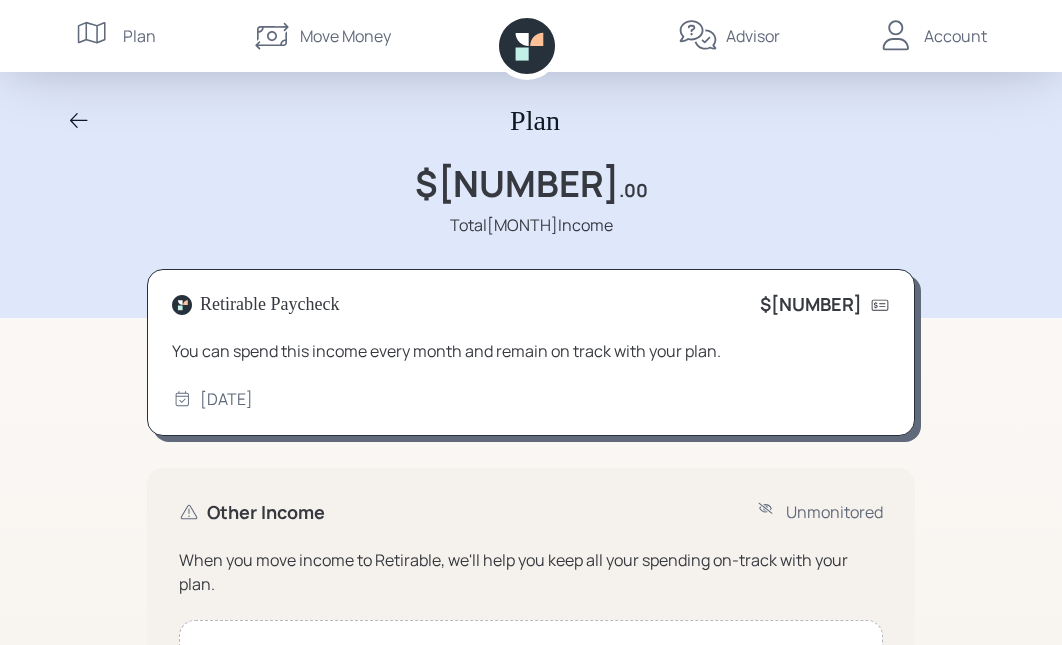 click on "Account" at bounding box center [955, 36] 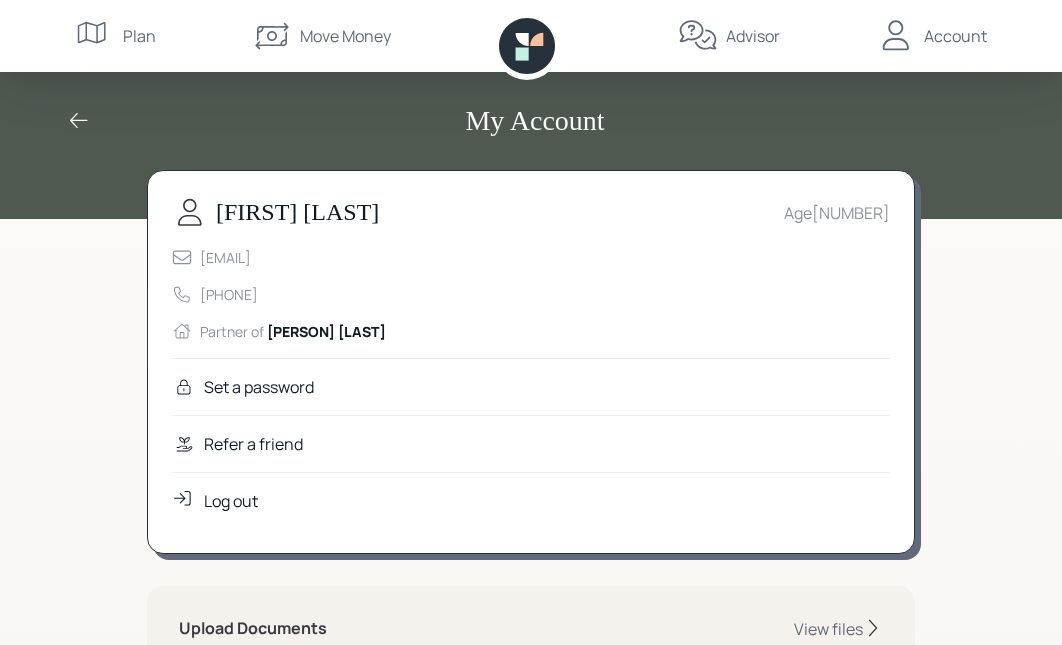 click at bounding box center [95, 36] 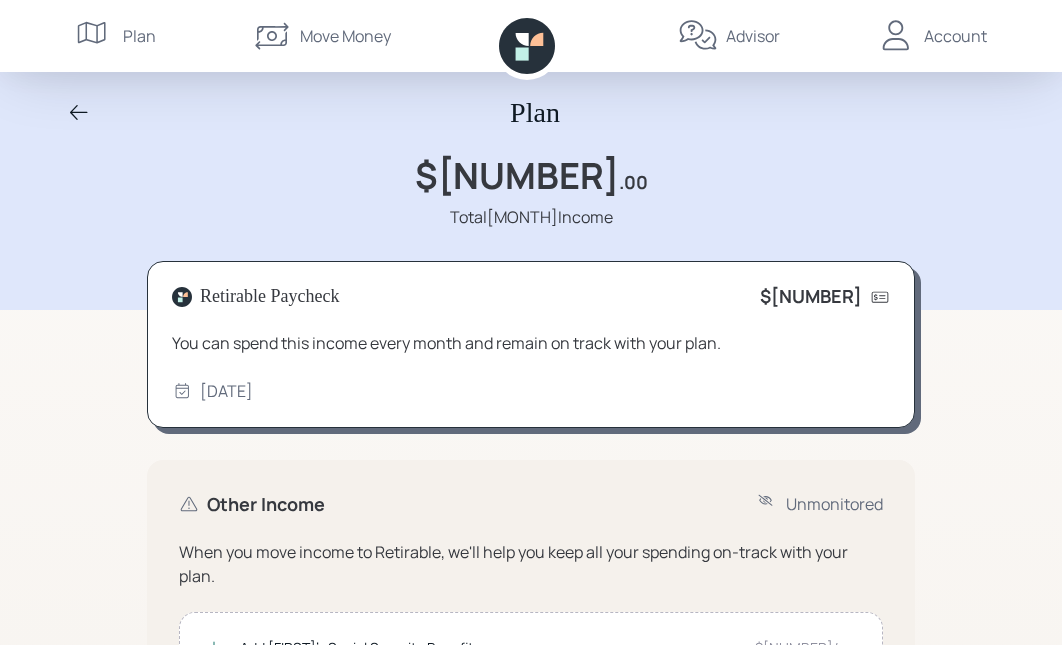 scroll, scrollTop: 0, scrollLeft: 0, axis: both 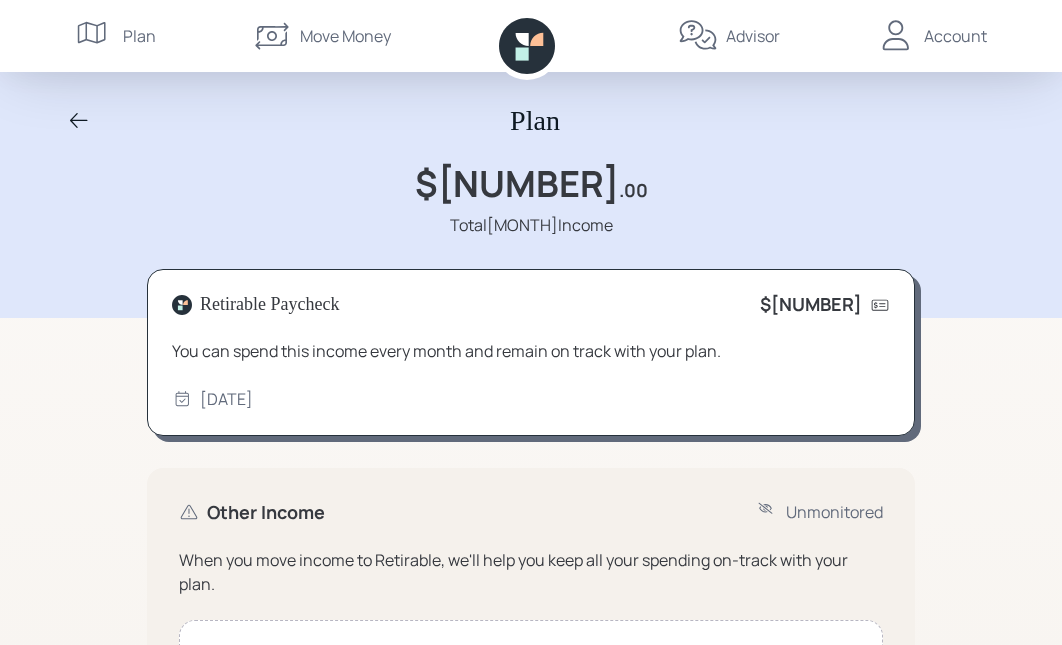 click on "Account" at bounding box center [955, 36] 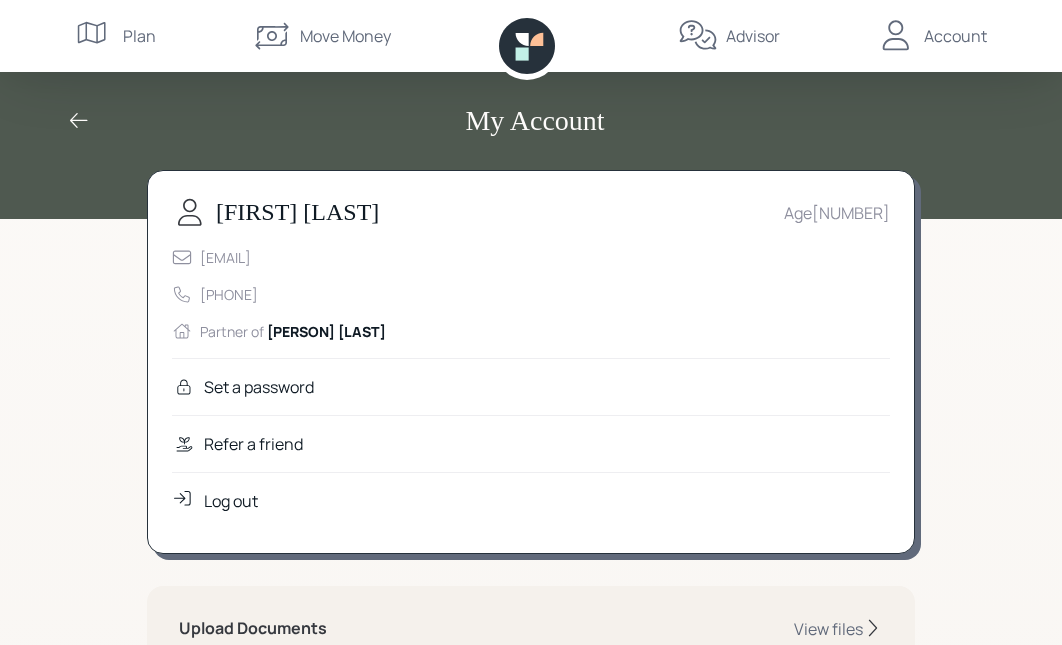 click on "Move Money" at bounding box center [345, 36] 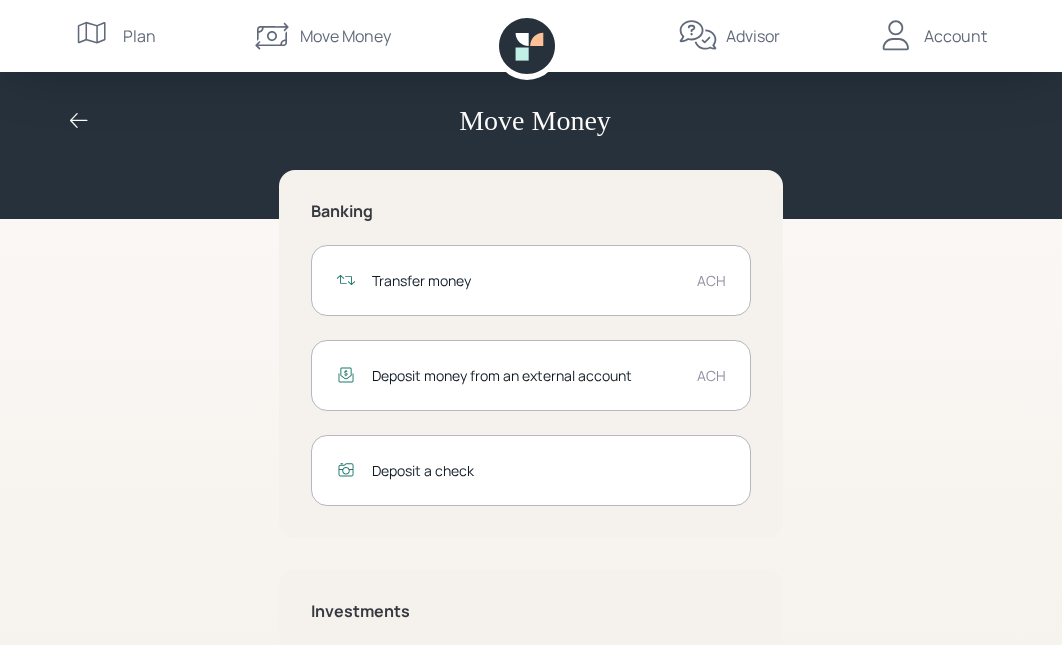 click on "Plan" at bounding box center (139, 36) 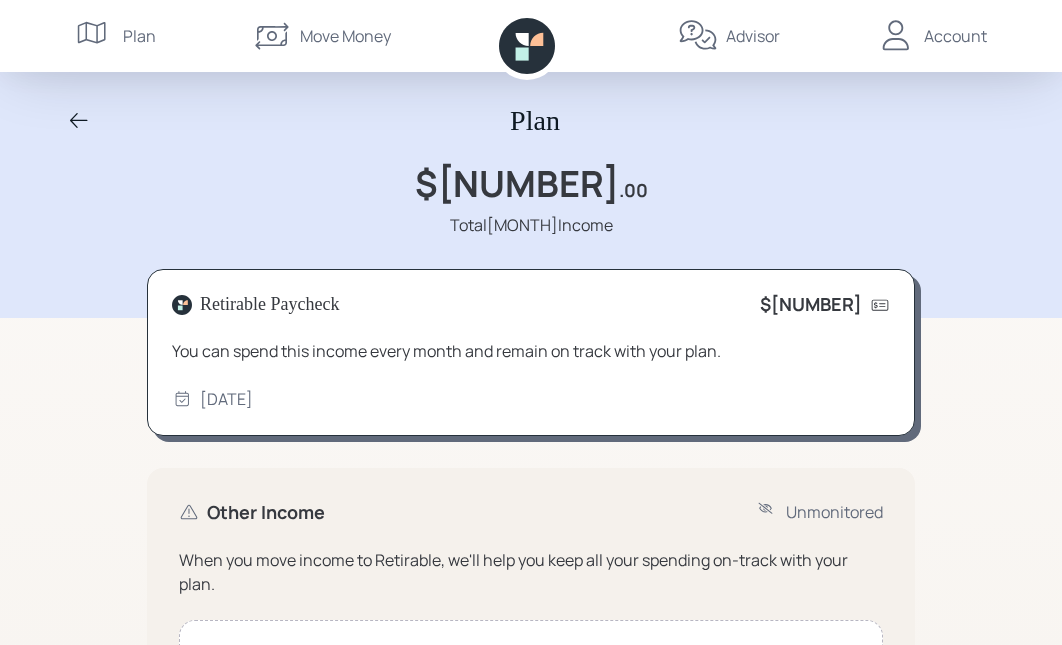 click on "$7,228 .00 Total  July  Income" at bounding box center (531, 199) 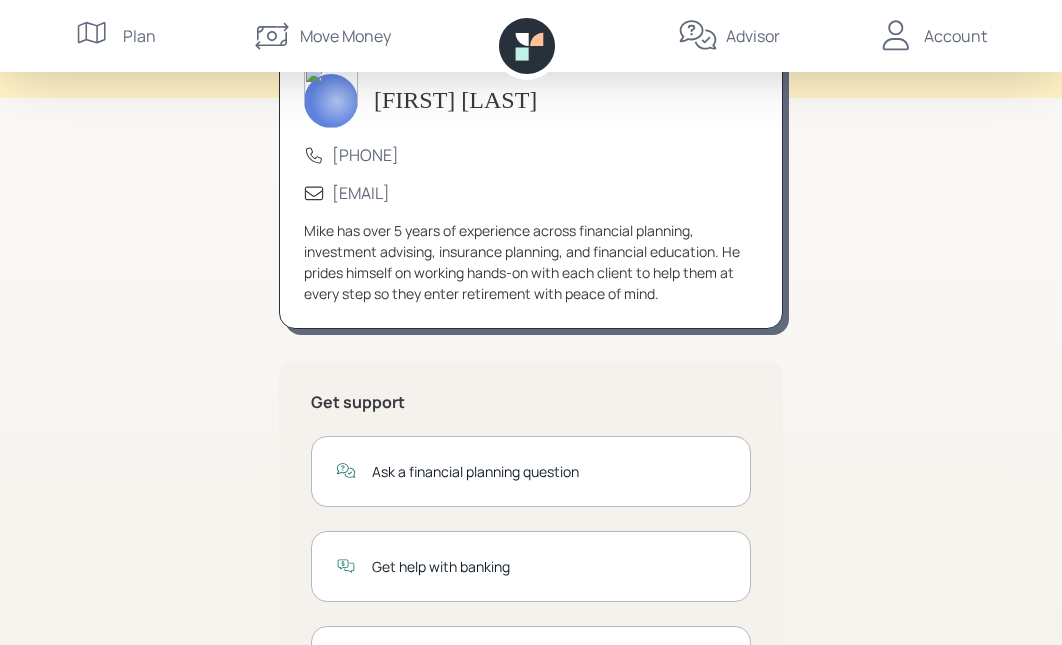 scroll, scrollTop: 0, scrollLeft: 0, axis: both 